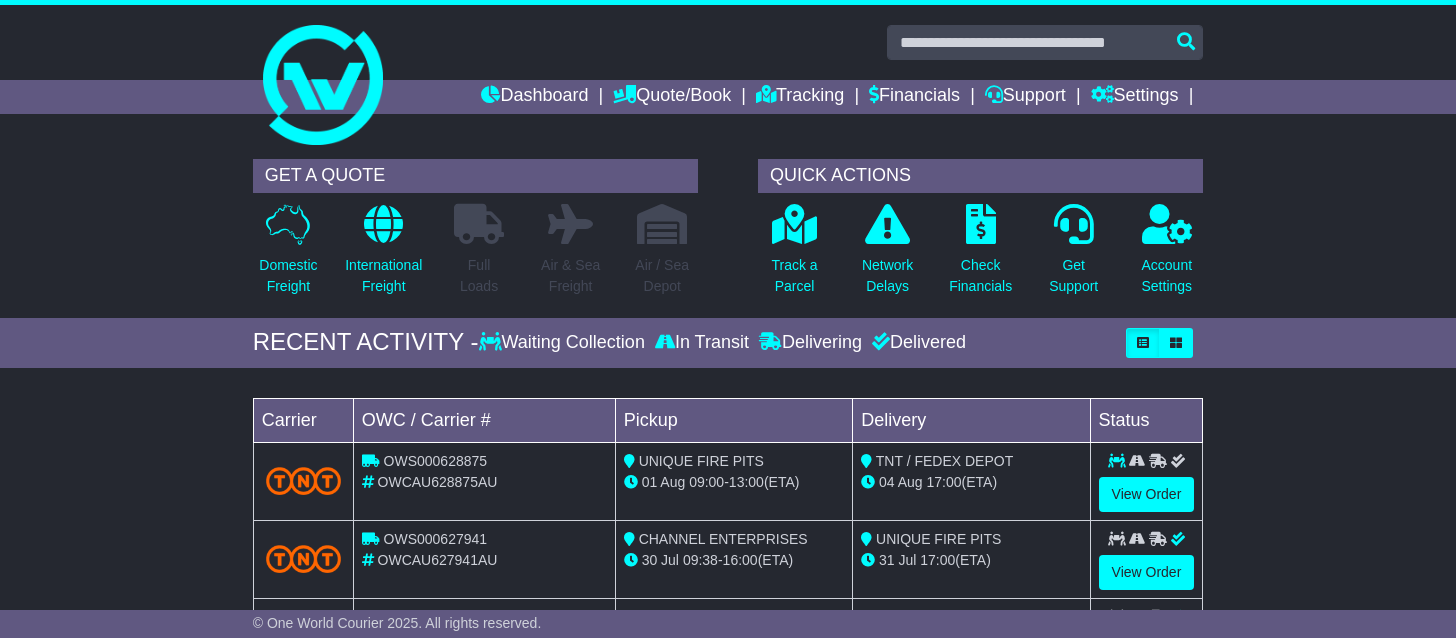 scroll, scrollTop: 0, scrollLeft: 0, axis: both 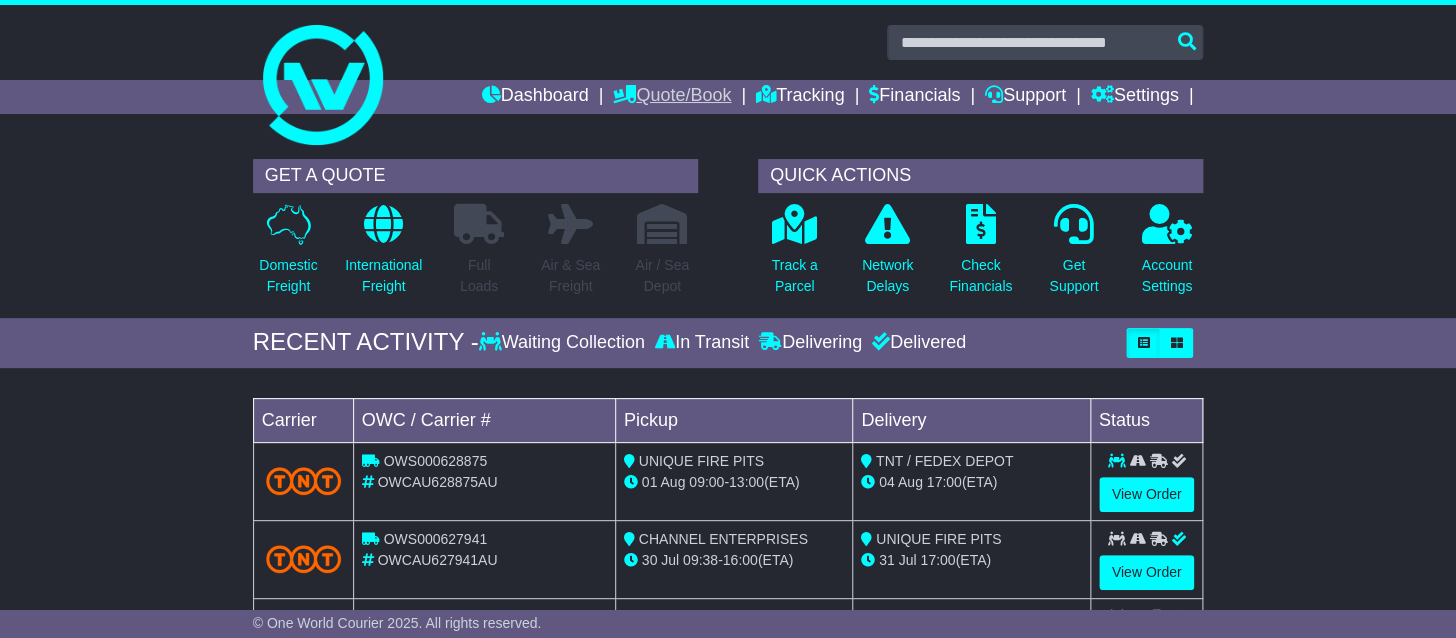 click on "Quote/Book" at bounding box center [672, 97] 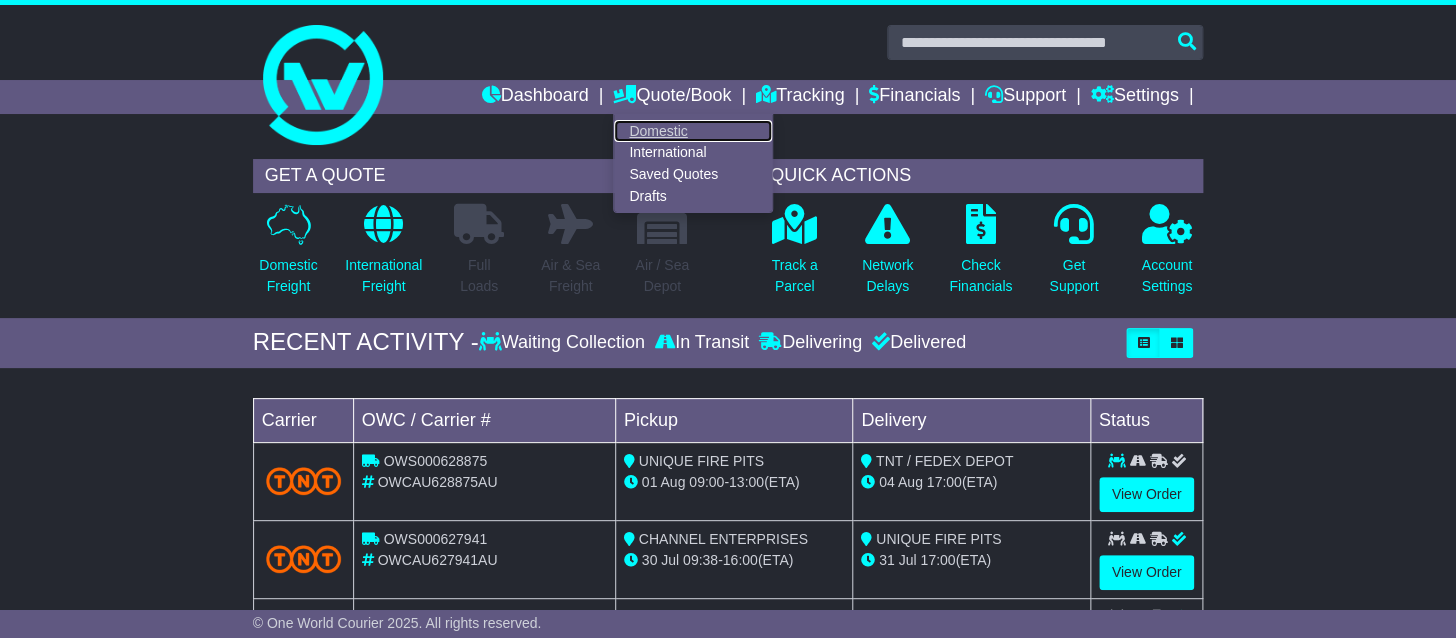 click on "Domestic" at bounding box center [693, 131] 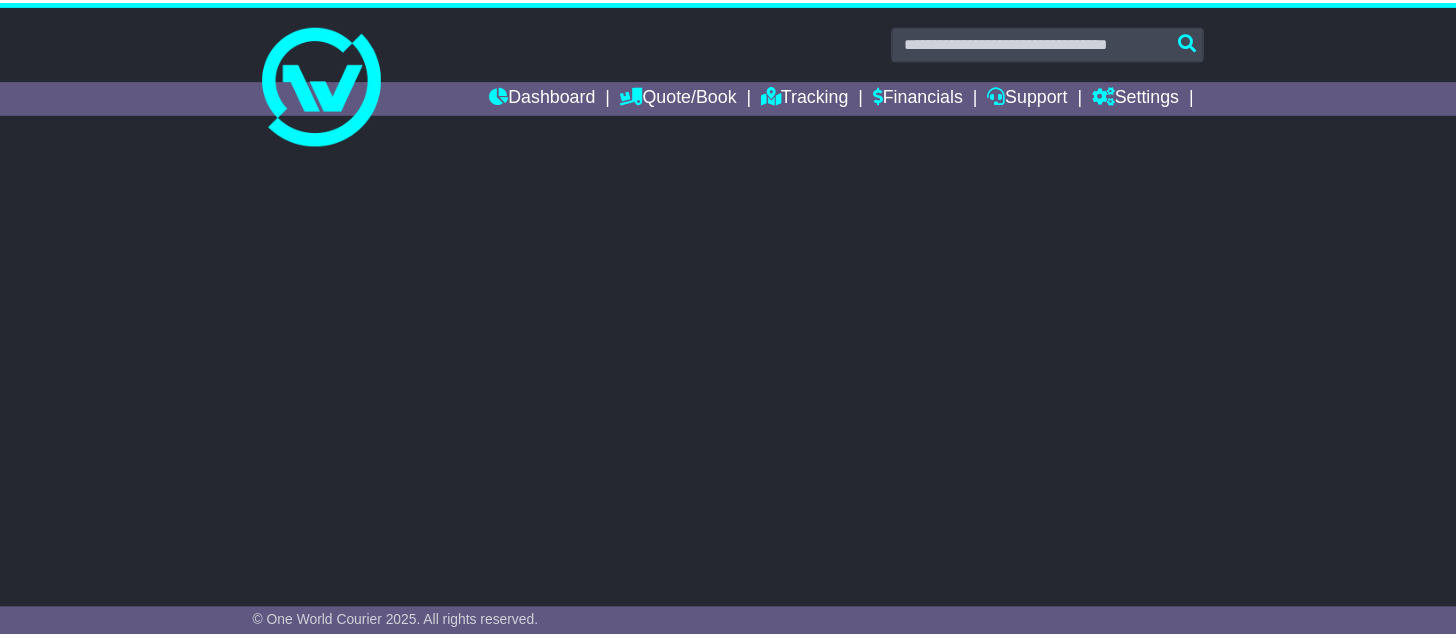 scroll, scrollTop: 0, scrollLeft: 0, axis: both 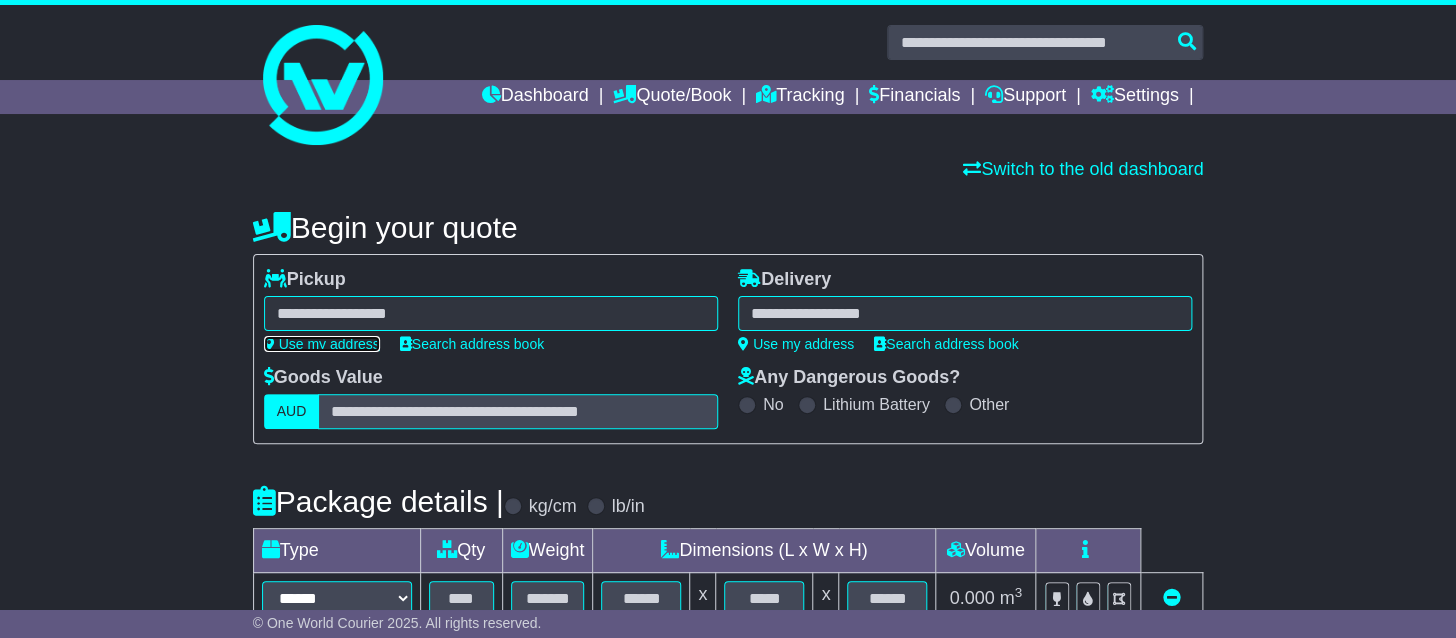 click on "Use my address" at bounding box center [322, 344] 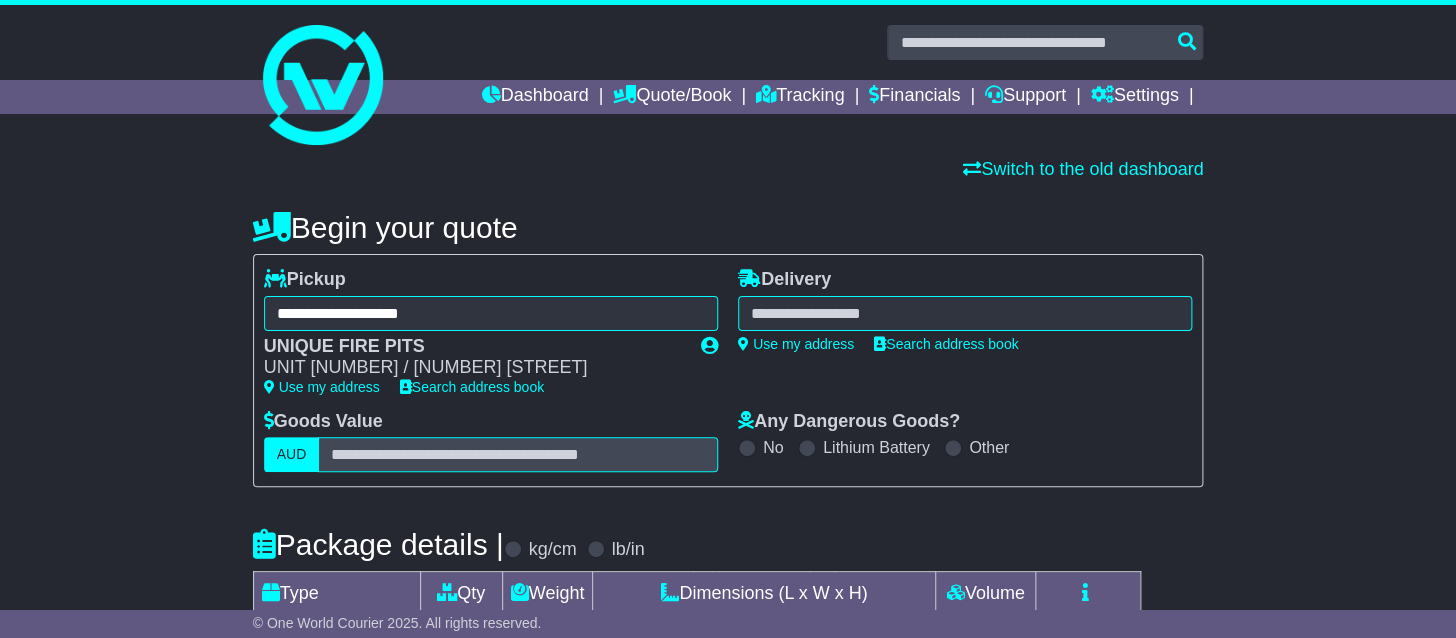 click at bounding box center (965, 313) 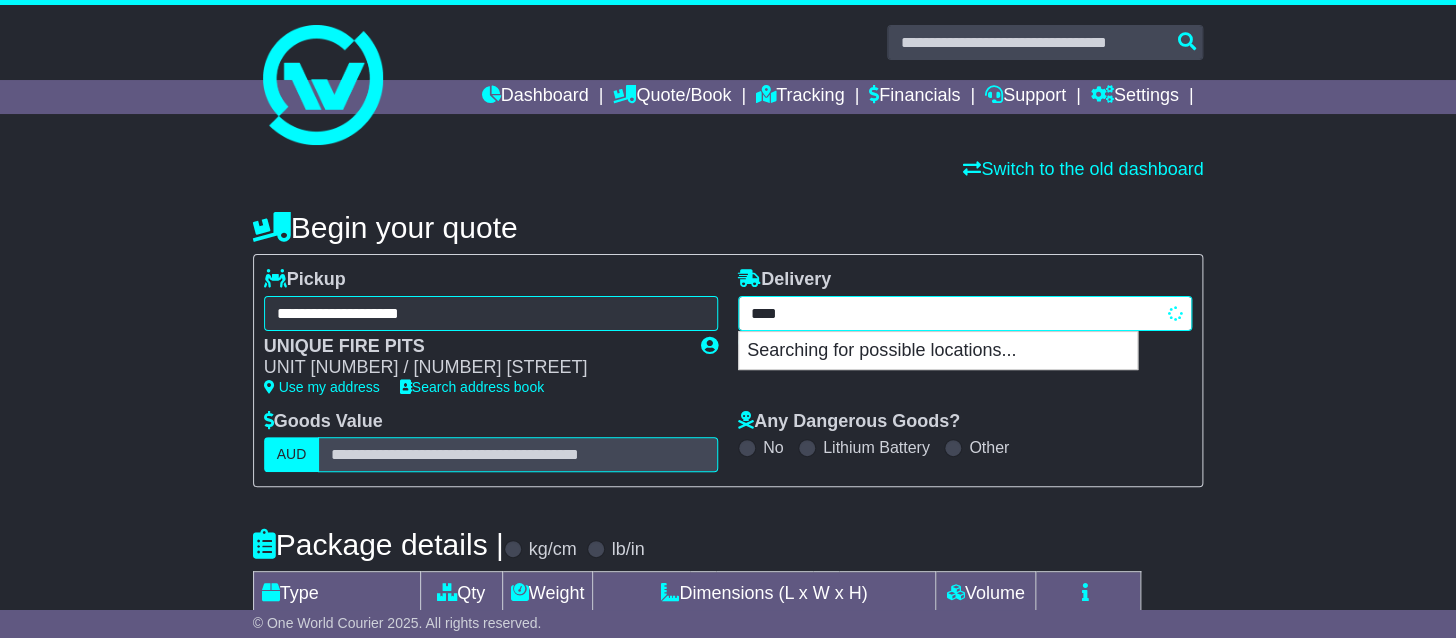 type on "*****" 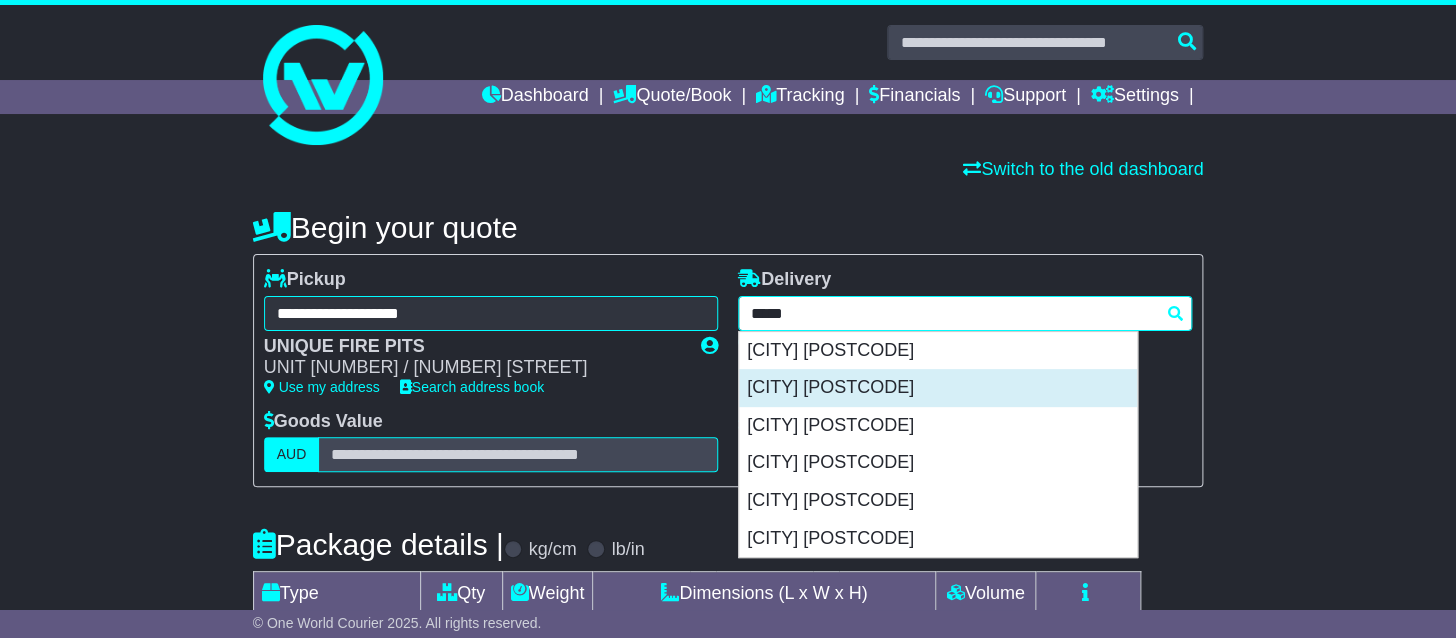 click on "GEELONG 3220" at bounding box center (938, 388) 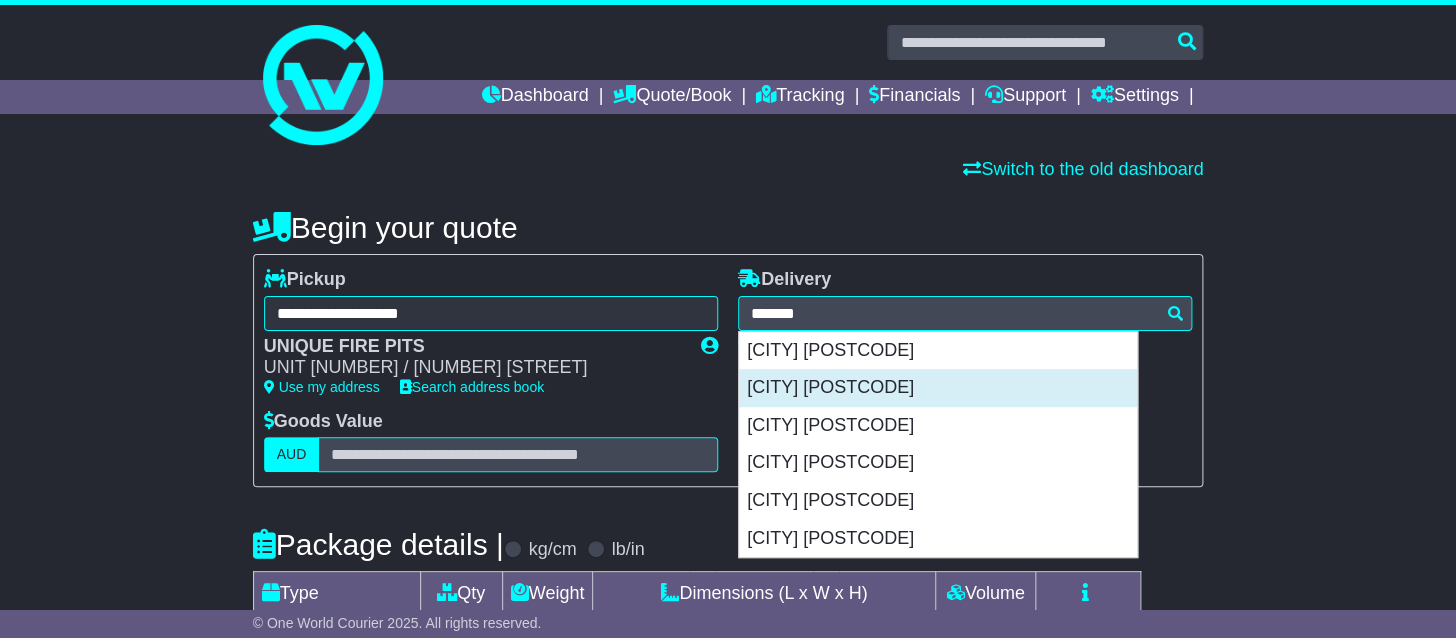 type on "**********" 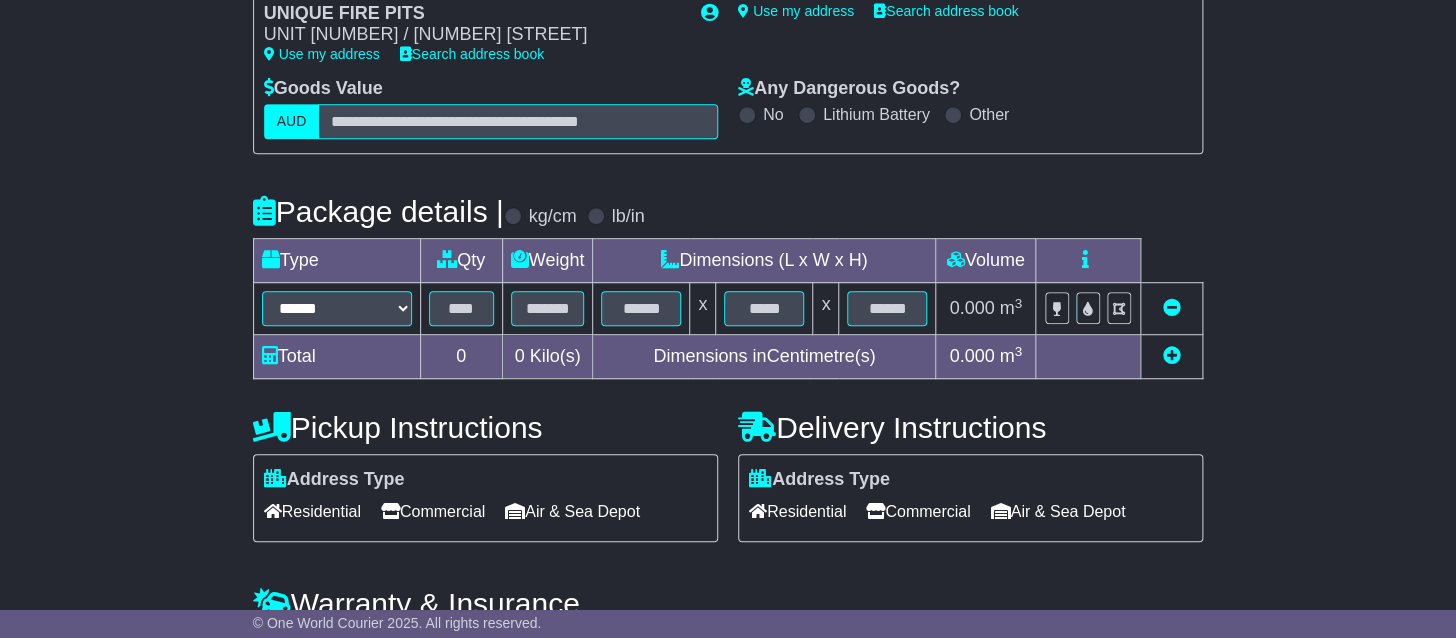 scroll, scrollTop: 423, scrollLeft: 0, axis: vertical 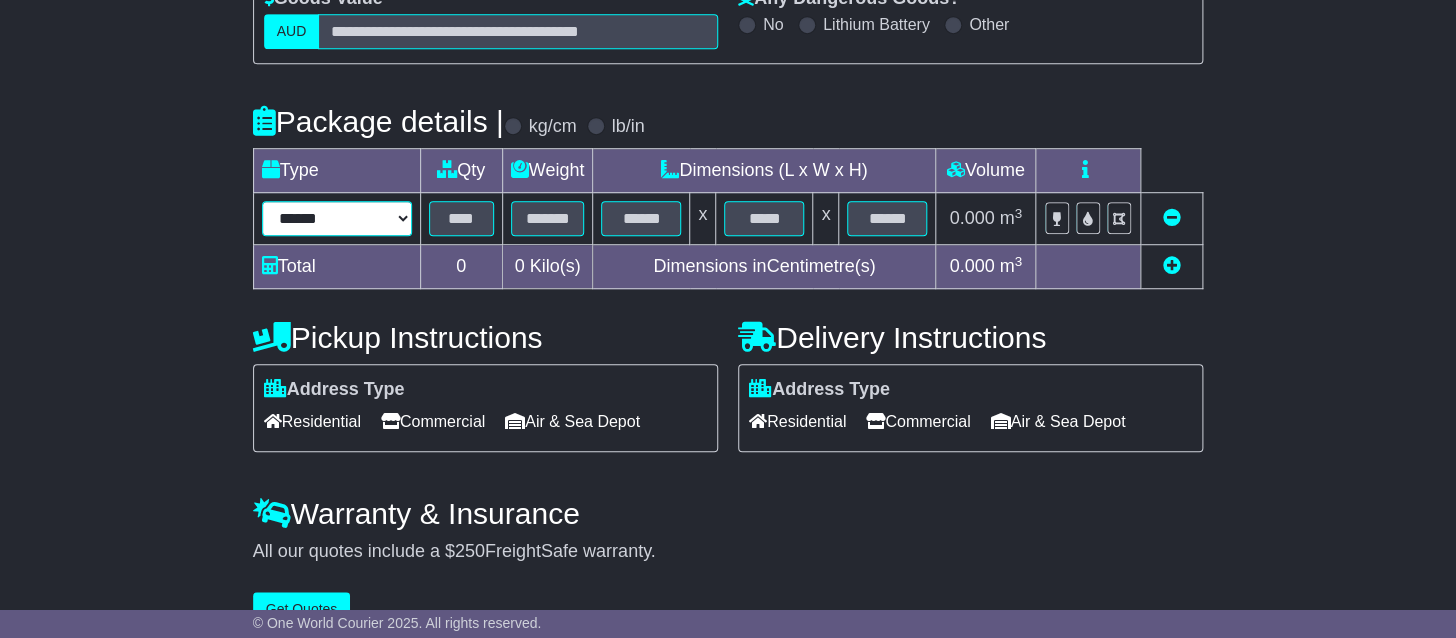 click on "****** ****** *** ******** ***** **** **** ****** *** *******" at bounding box center [337, 218] 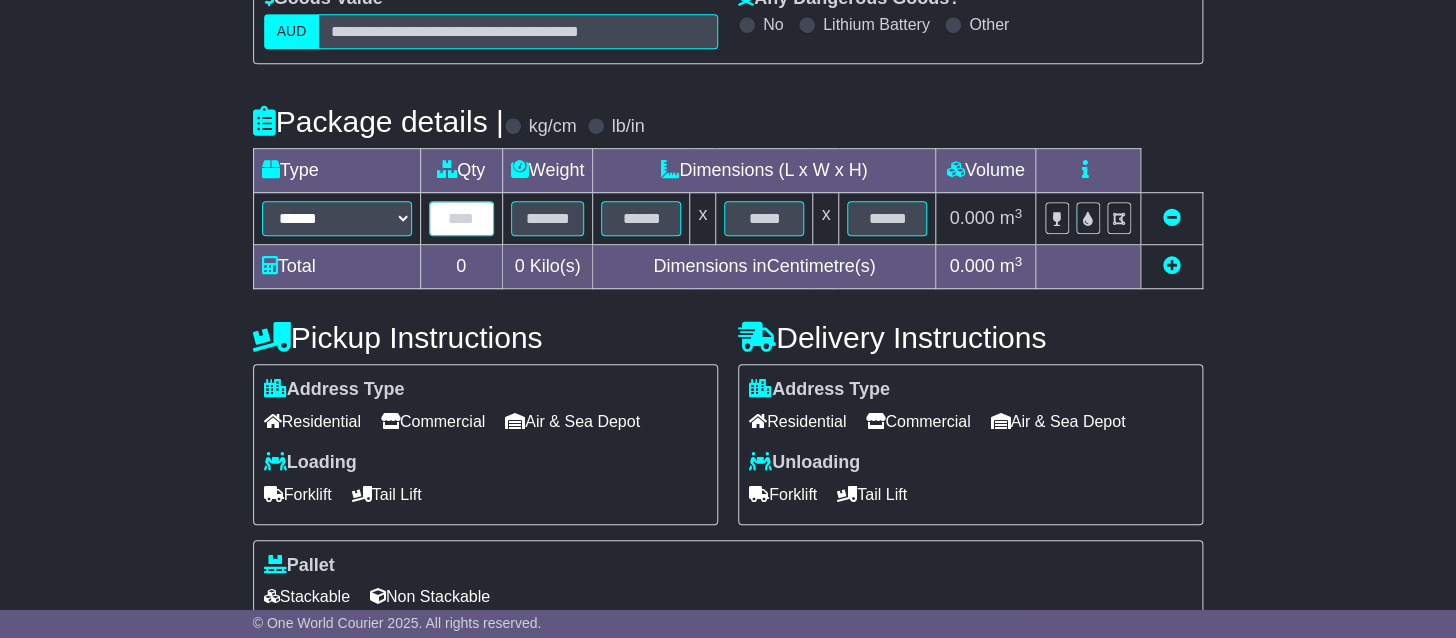 click at bounding box center [461, 218] 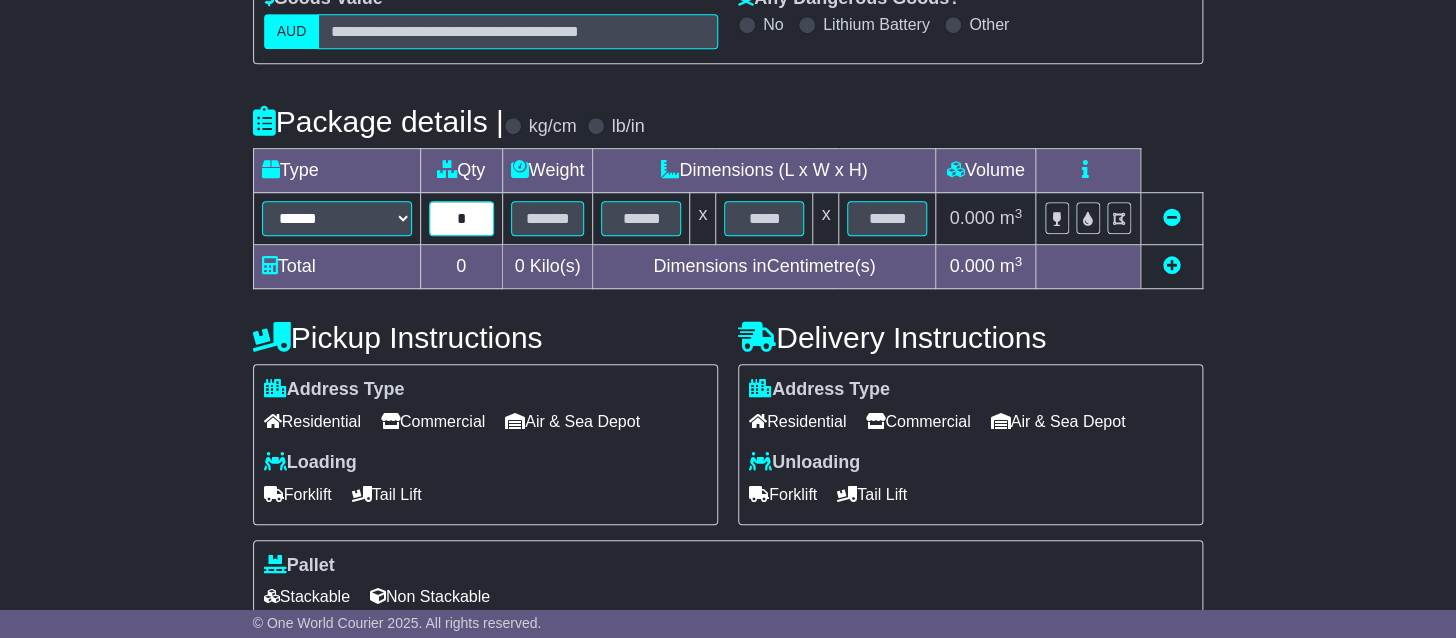 type on "*" 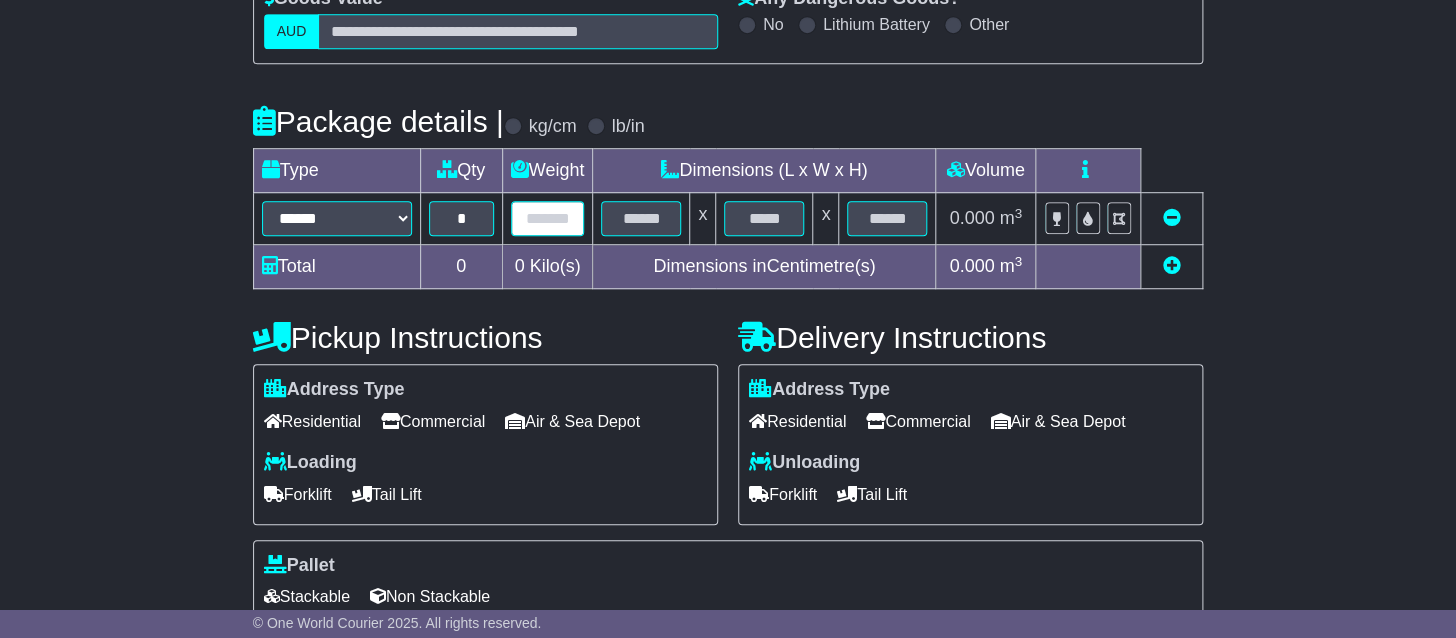 click at bounding box center (548, 218) 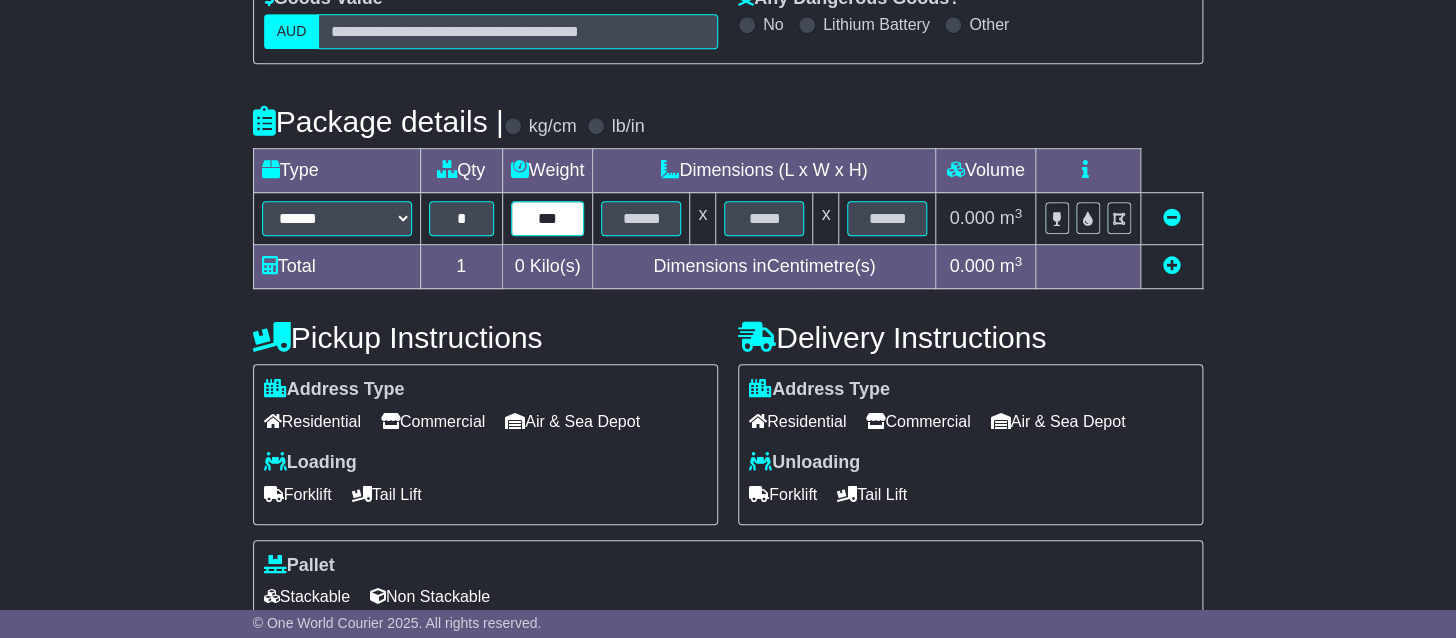 type on "***" 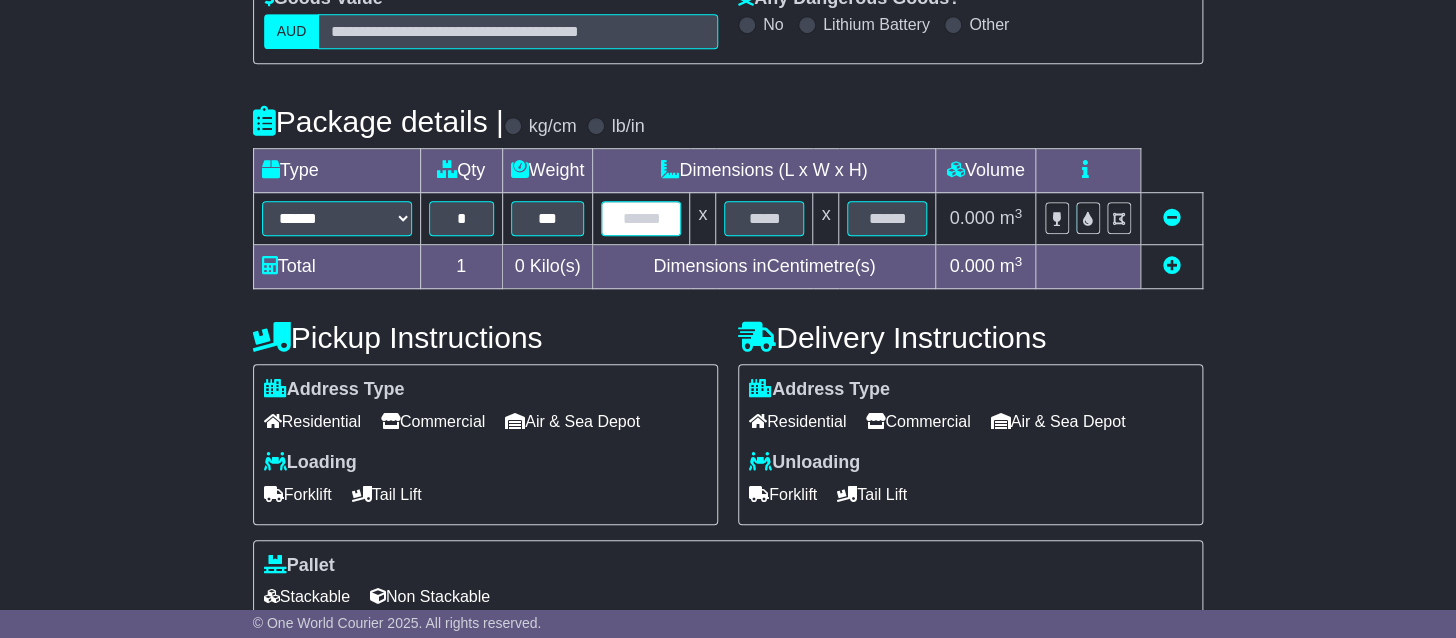 click at bounding box center [641, 218] 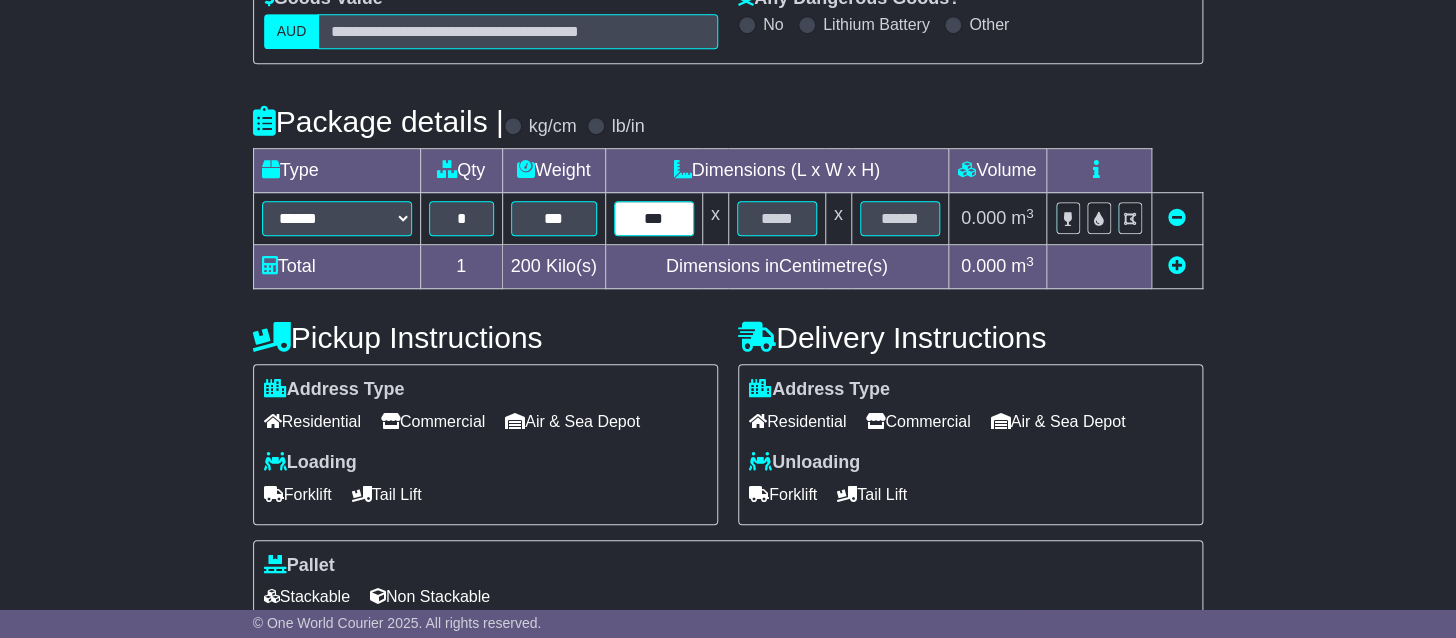 type on "***" 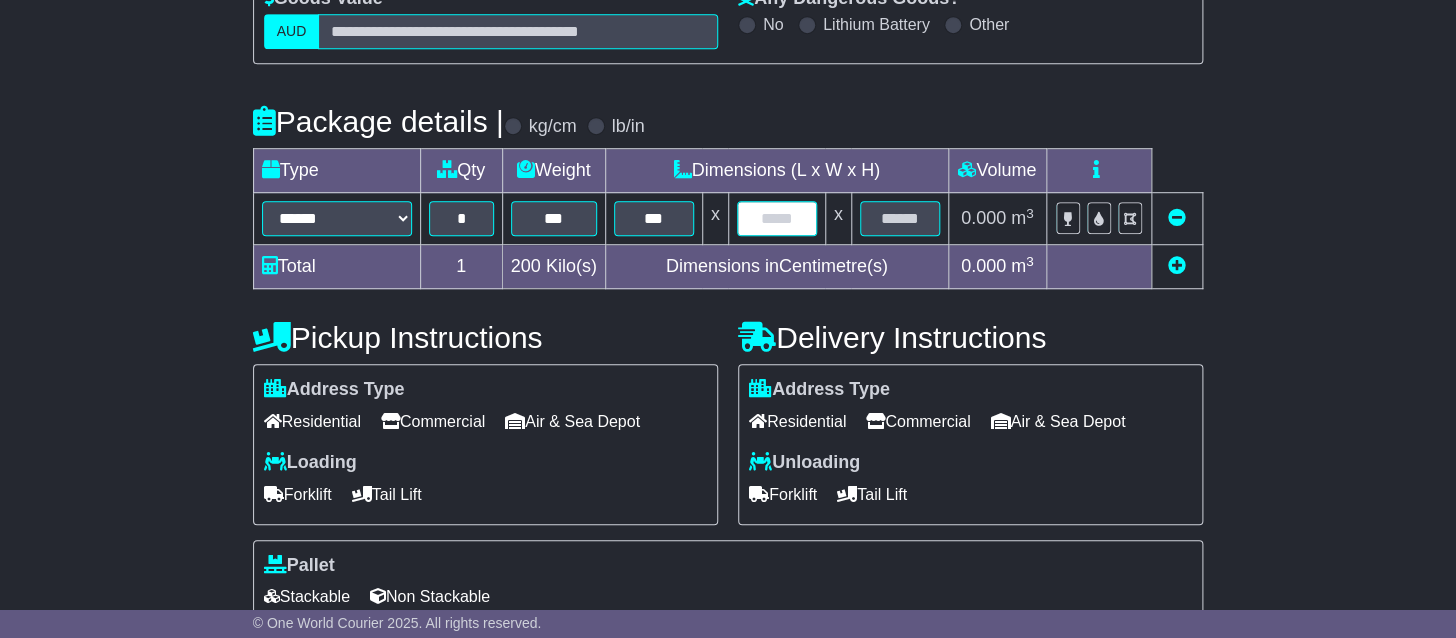 click at bounding box center (777, 218) 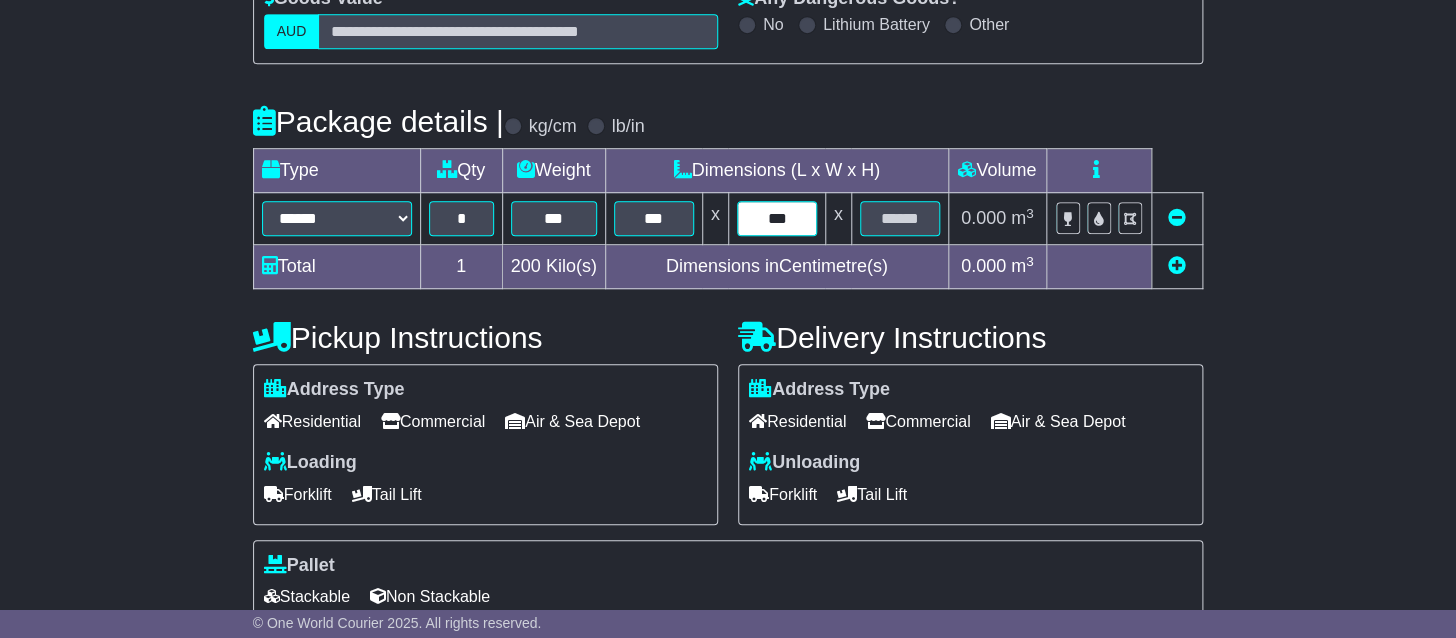 type on "***" 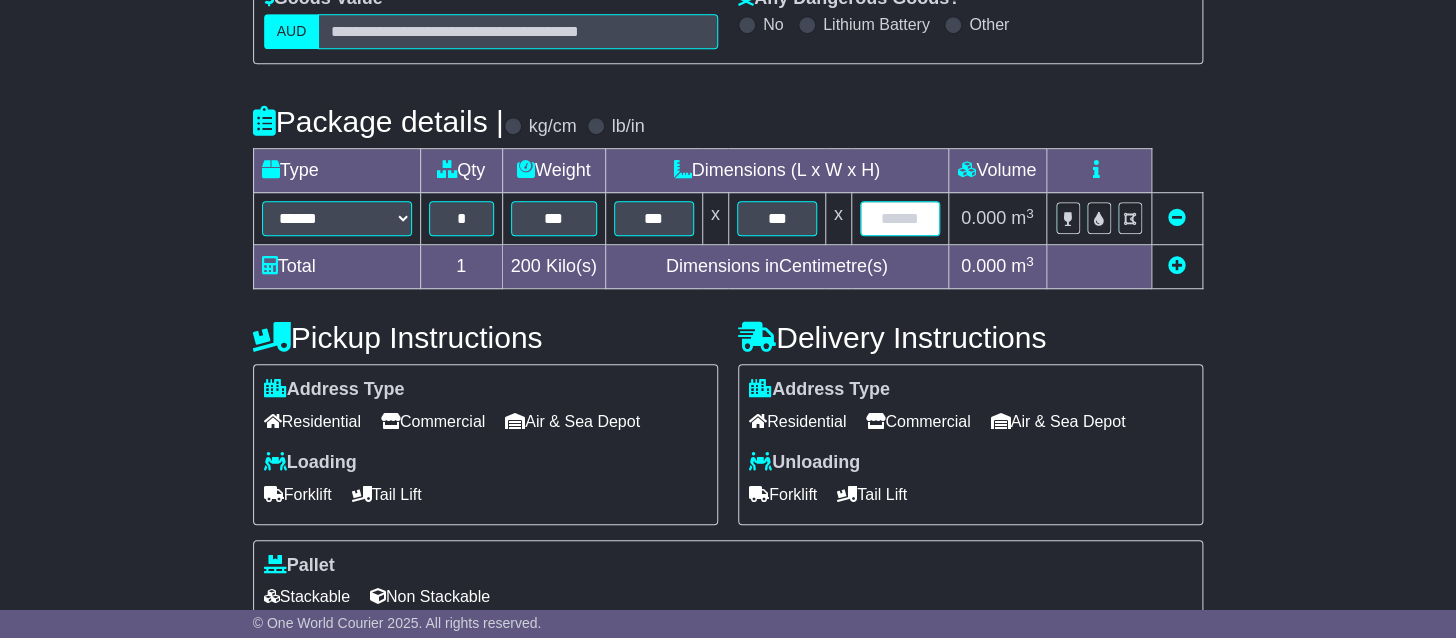 click at bounding box center [900, 218] 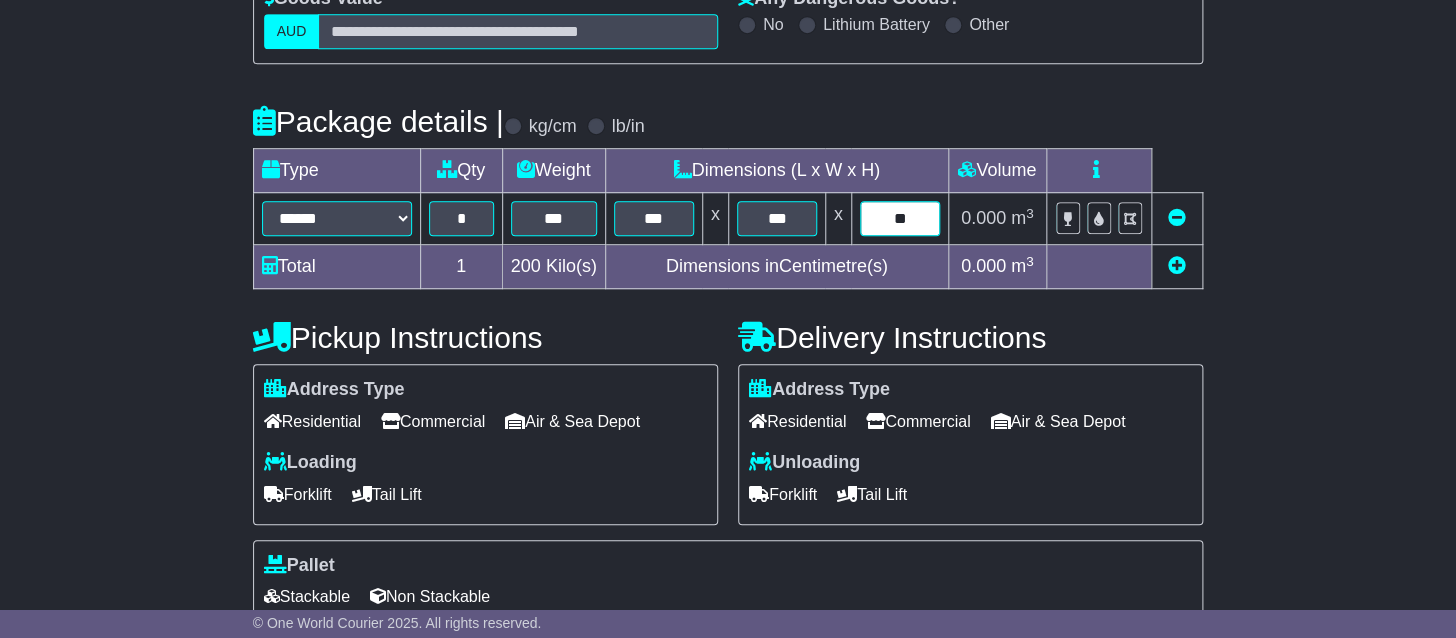 type on "**" 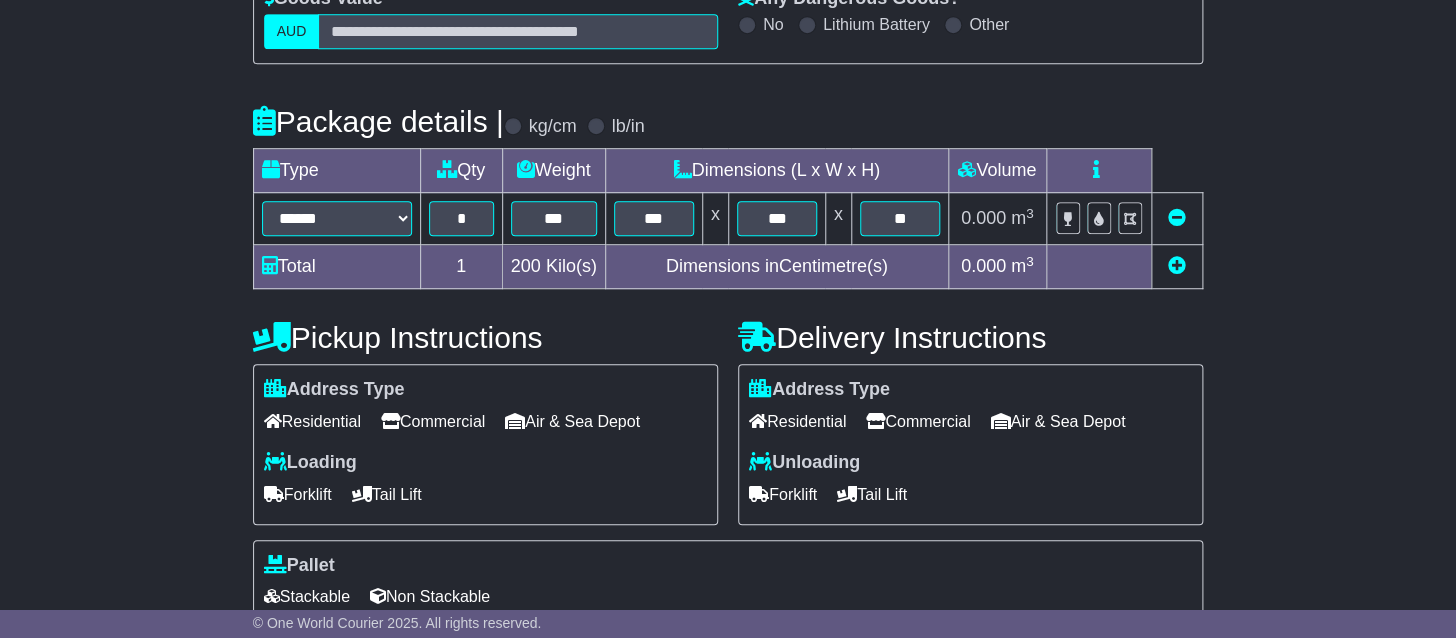 click on "**********" at bounding box center (728, 290) 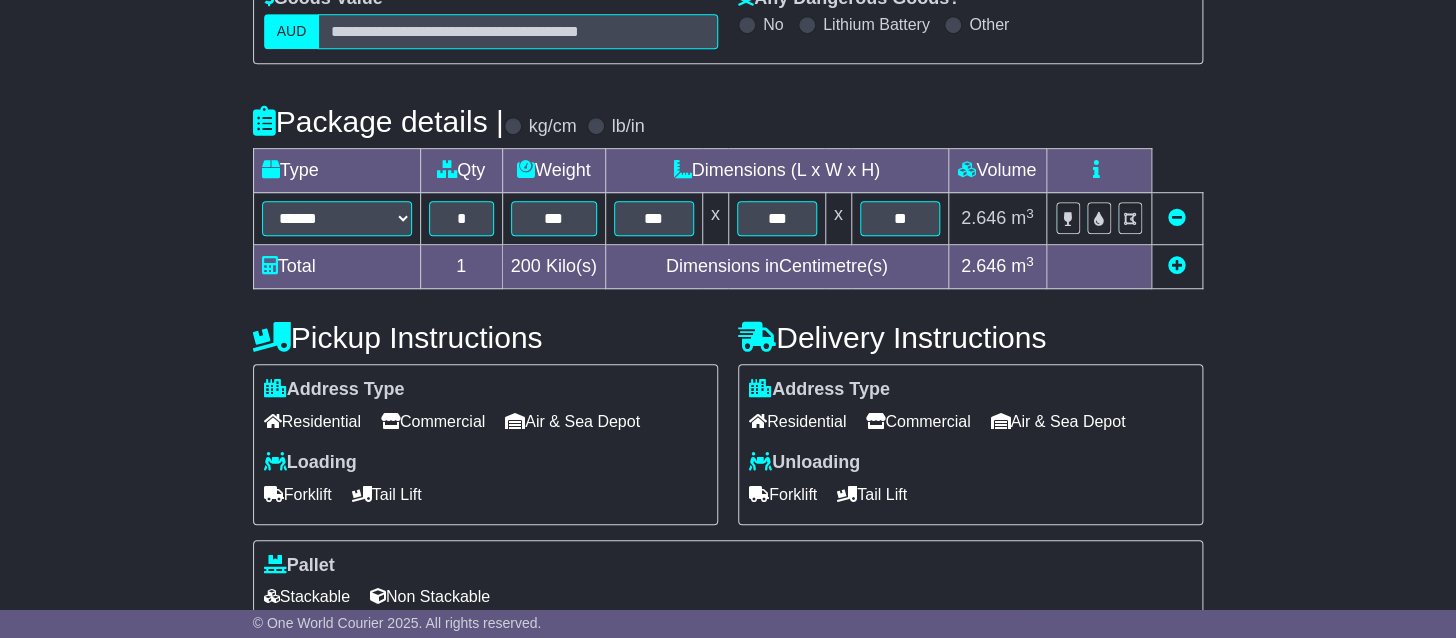 click on "Commercial" at bounding box center [918, 421] 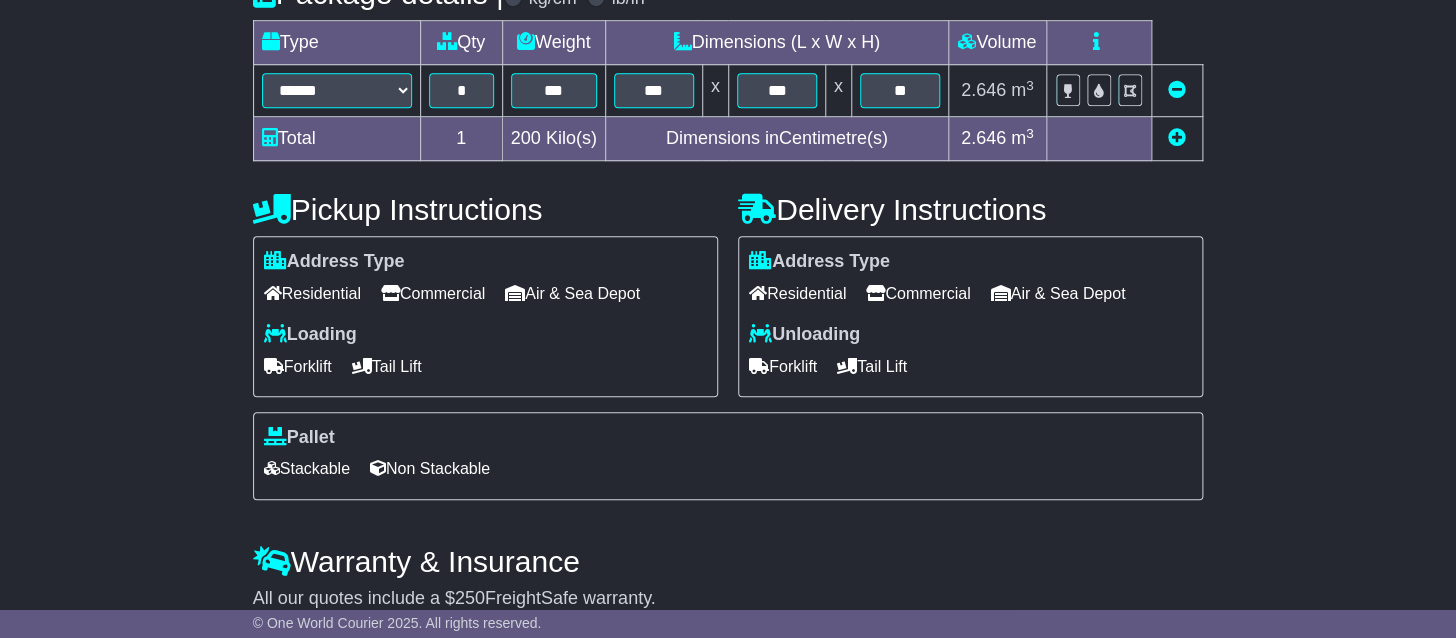 scroll, scrollTop: 634, scrollLeft: 0, axis: vertical 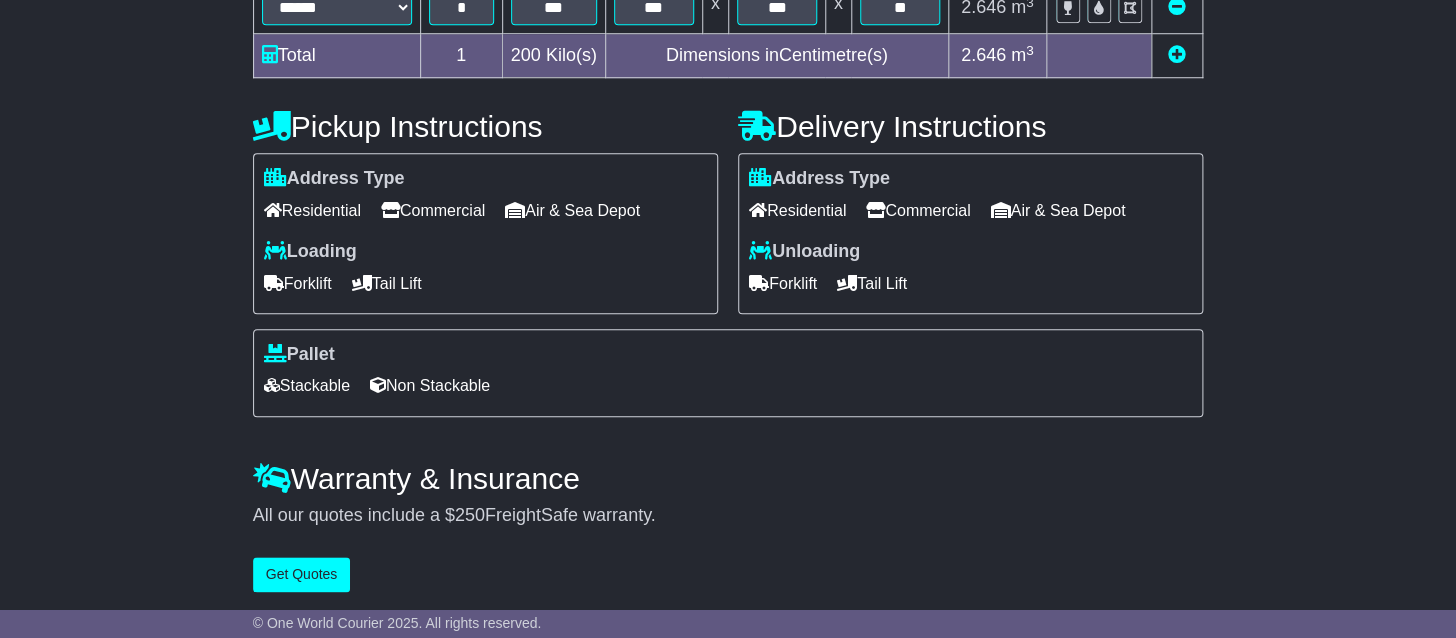 click on "Non Stackable" at bounding box center (430, 385) 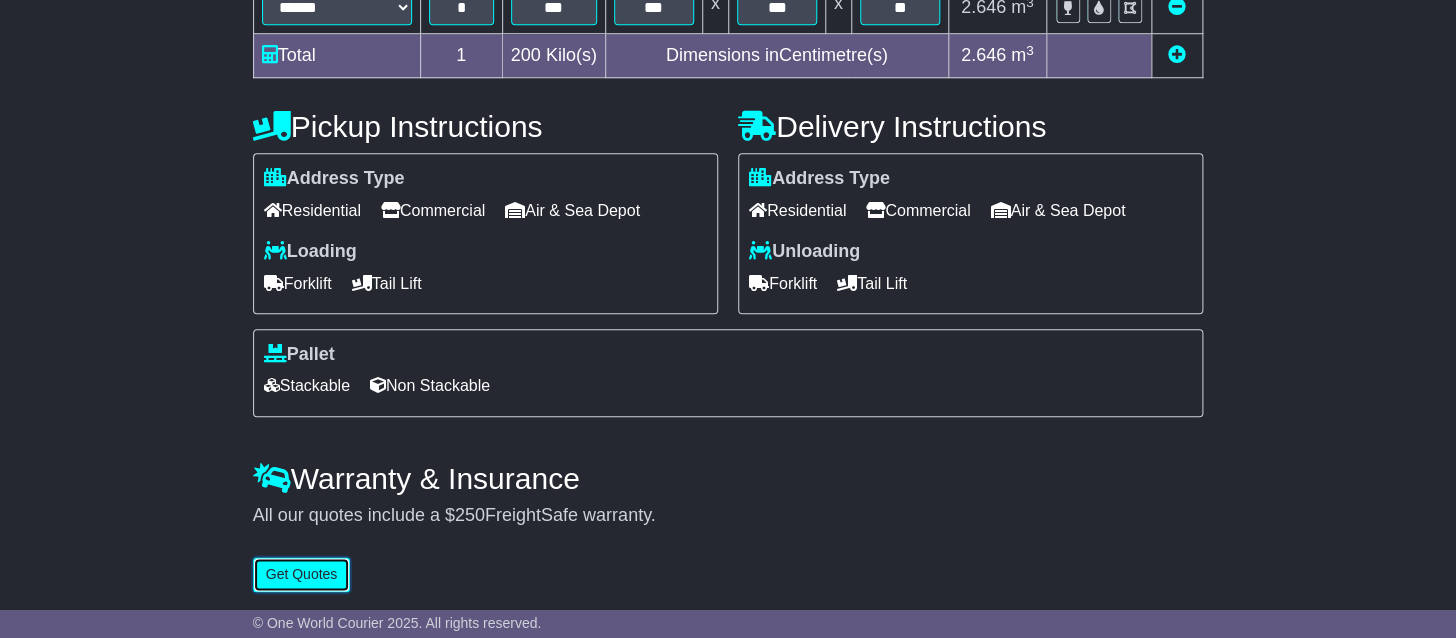 click on "Get Quotes" at bounding box center [302, 574] 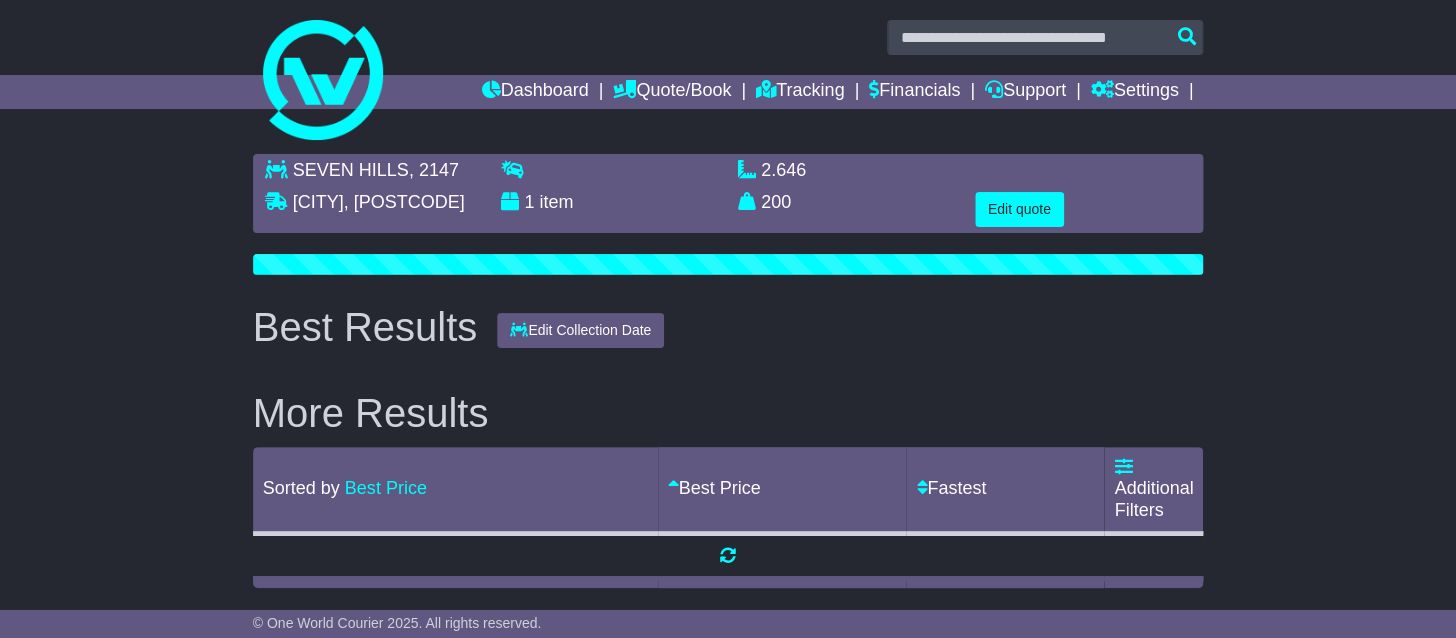 scroll, scrollTop: 0, scrollLeft: 0, axis: both 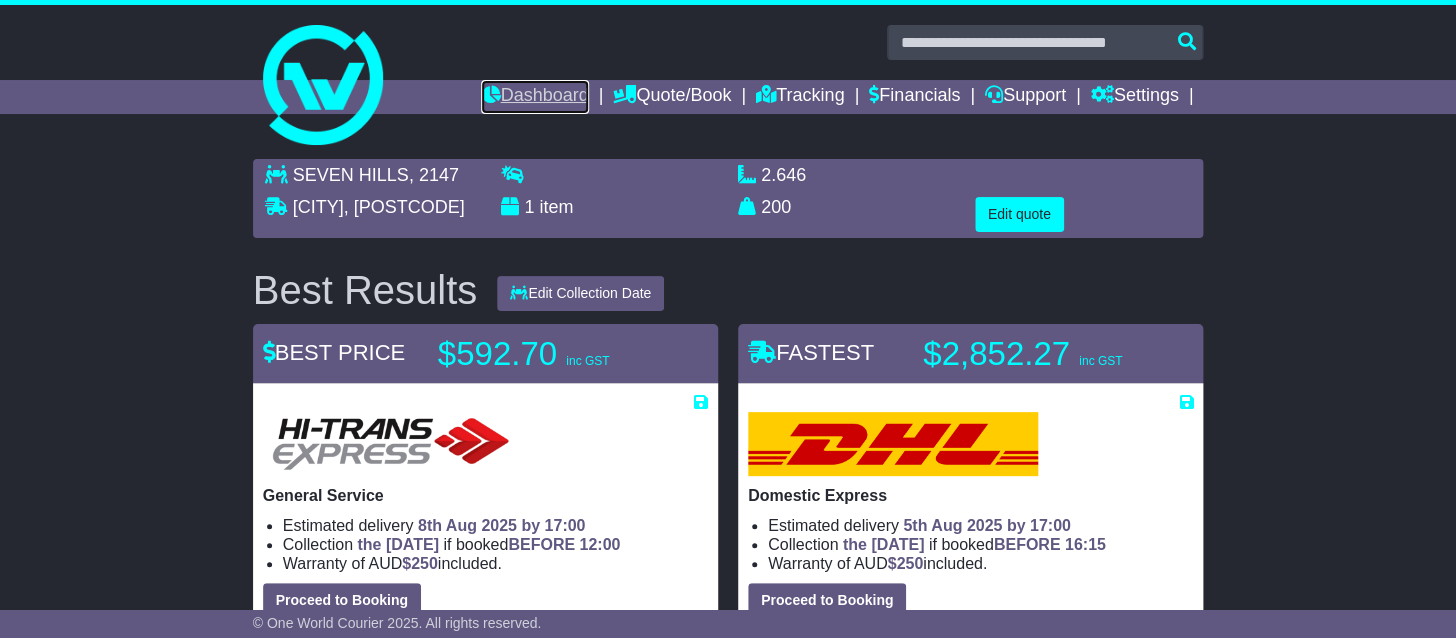 click on "Dashboard" at bounding box center [534, 97] 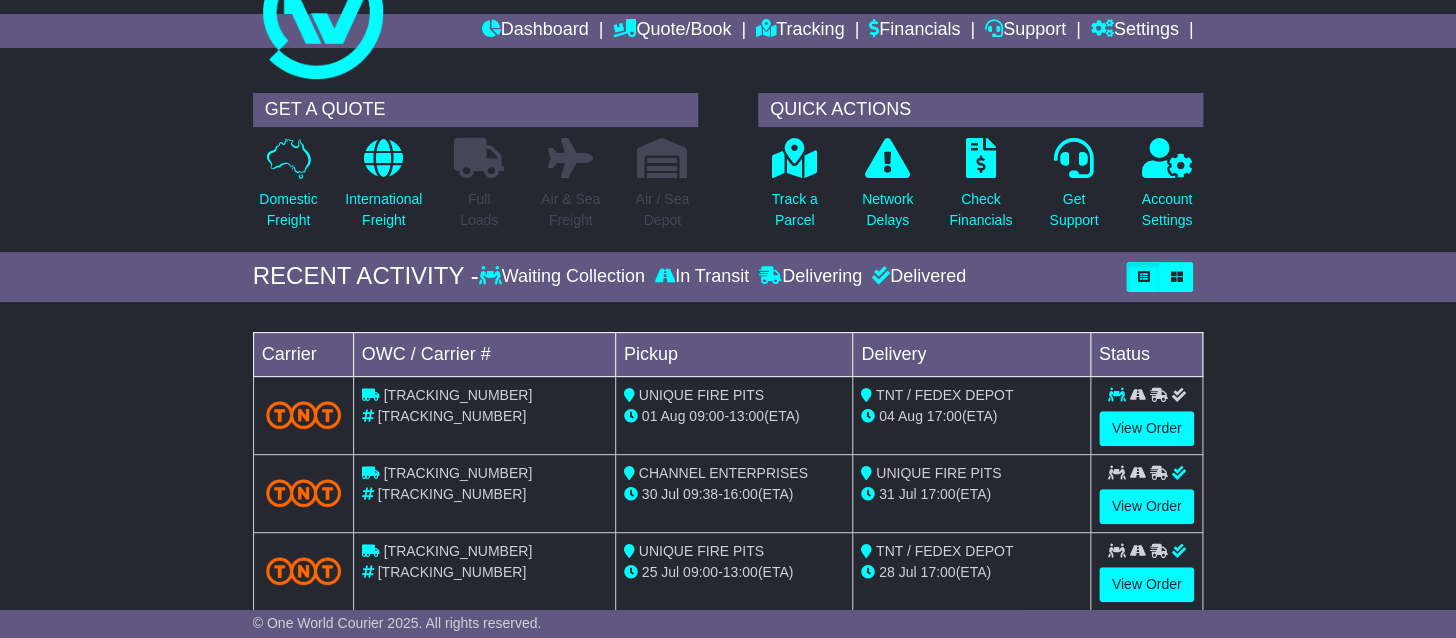 scroll, scrollTop: 105, scrollLeft: 0, axis: vertical 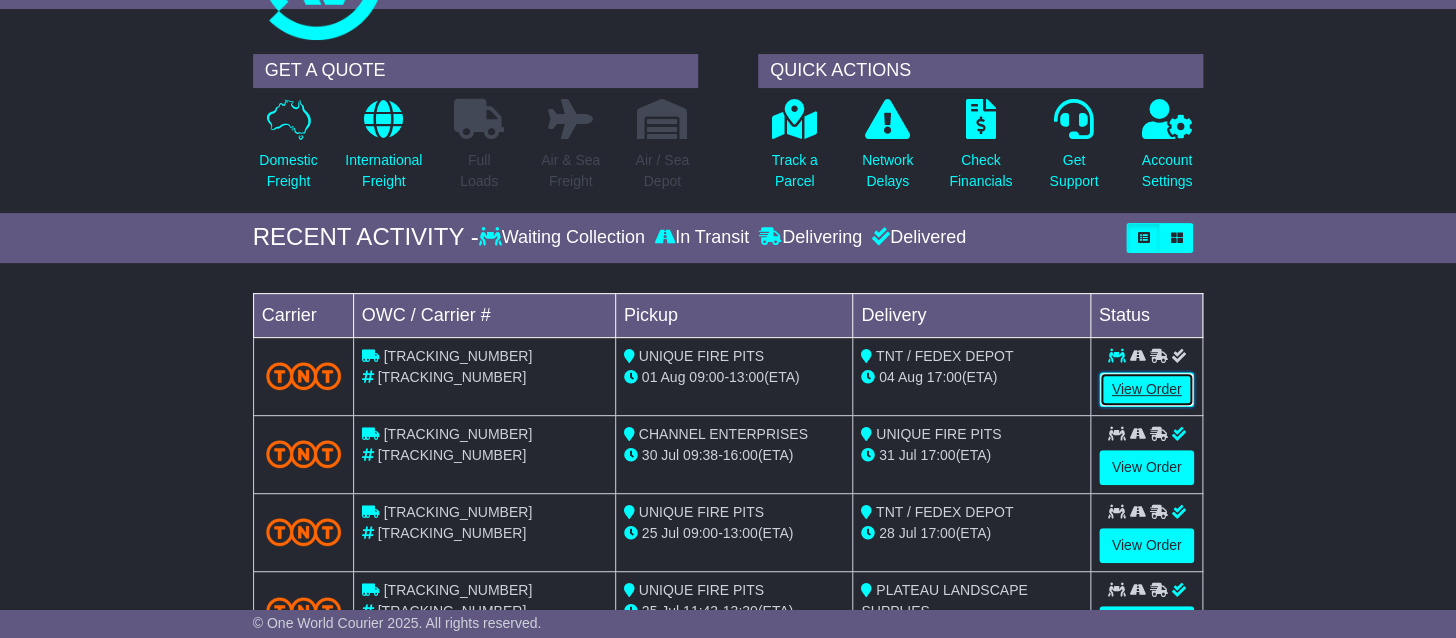 click on "View Order" at bounding box center [1147, 389] 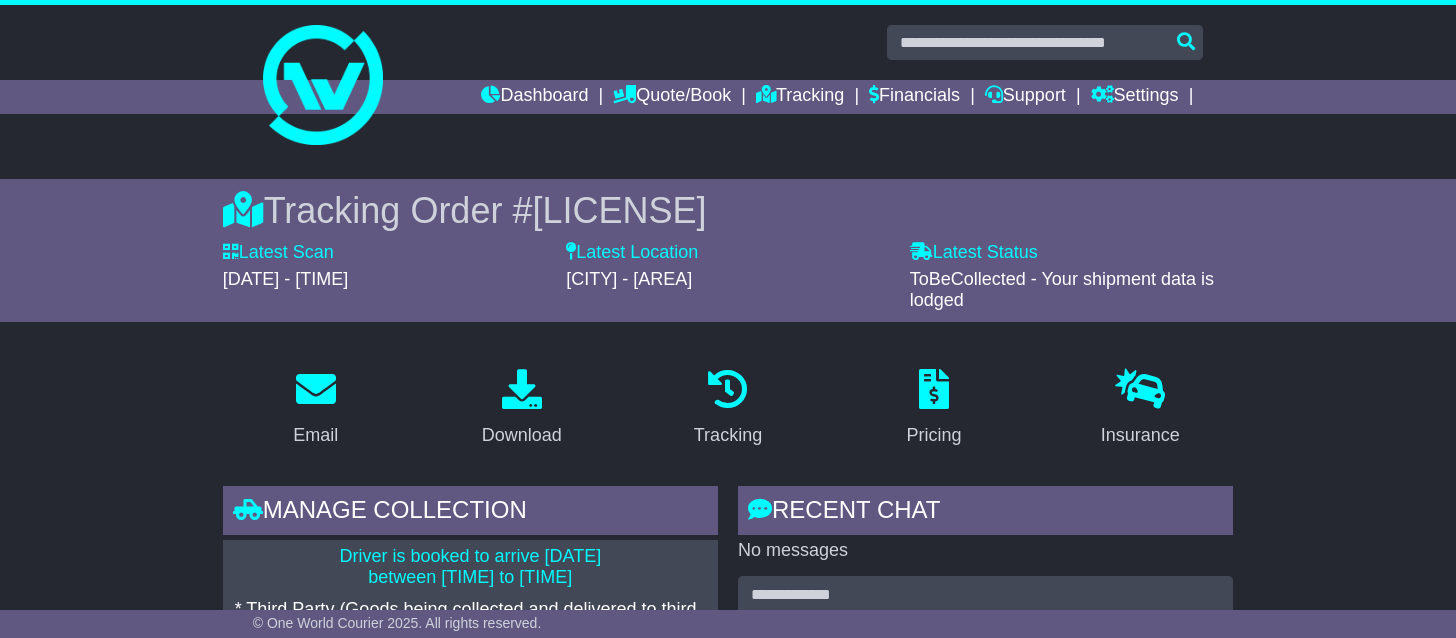 scroll, scrollTop: 634, scrollLeft: 0, axis: vertical 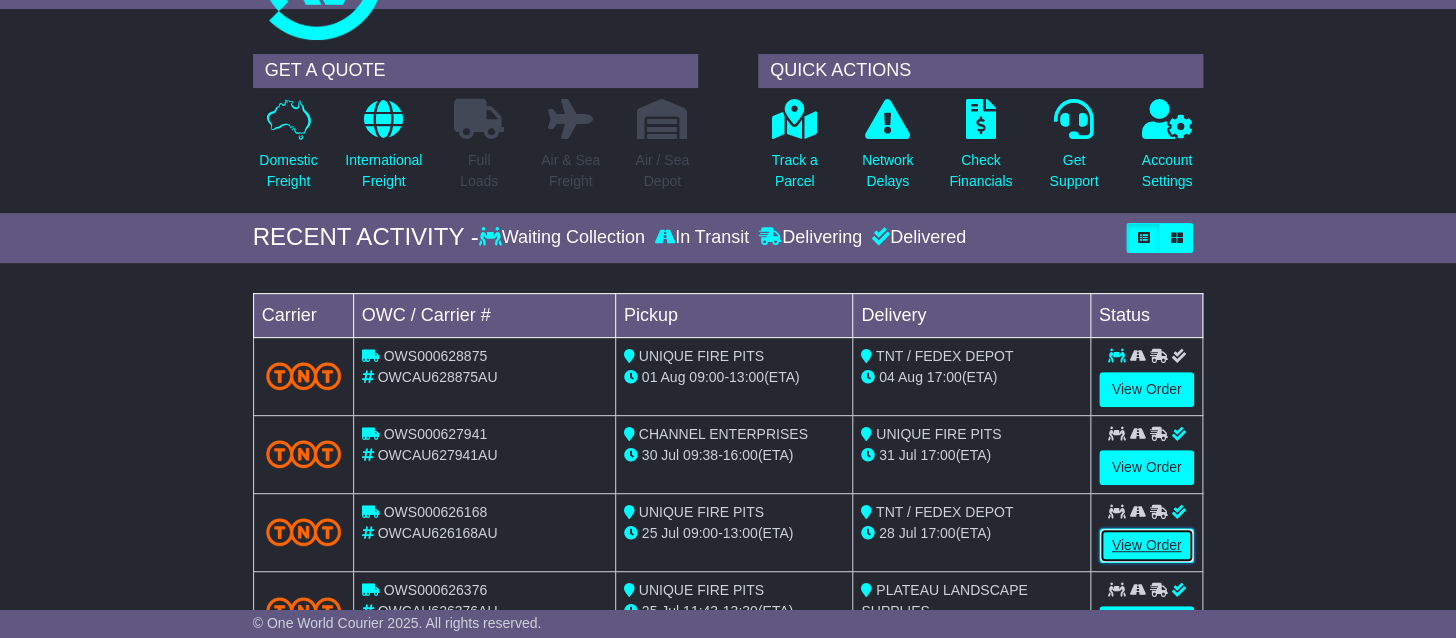 click on "View Order" at bounding box center [1147, 545] 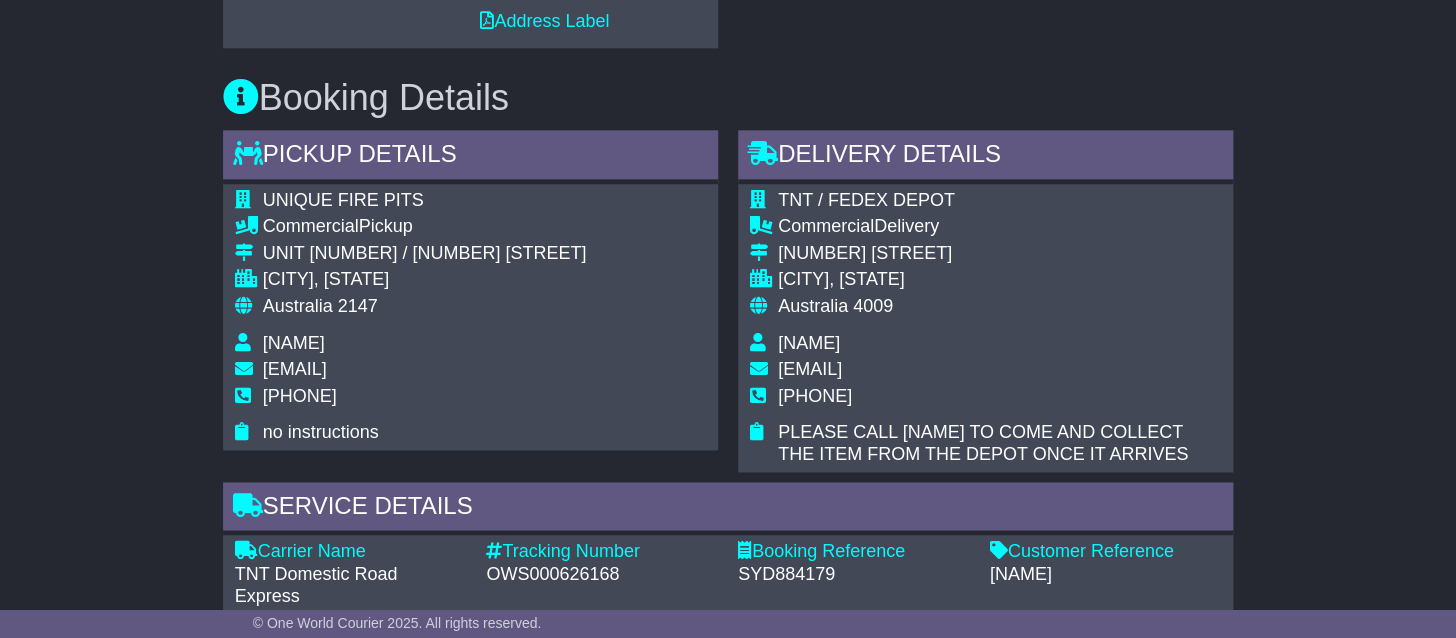 scroll, scrollTop: 952, scrollLeft: 0, axis: vertical 